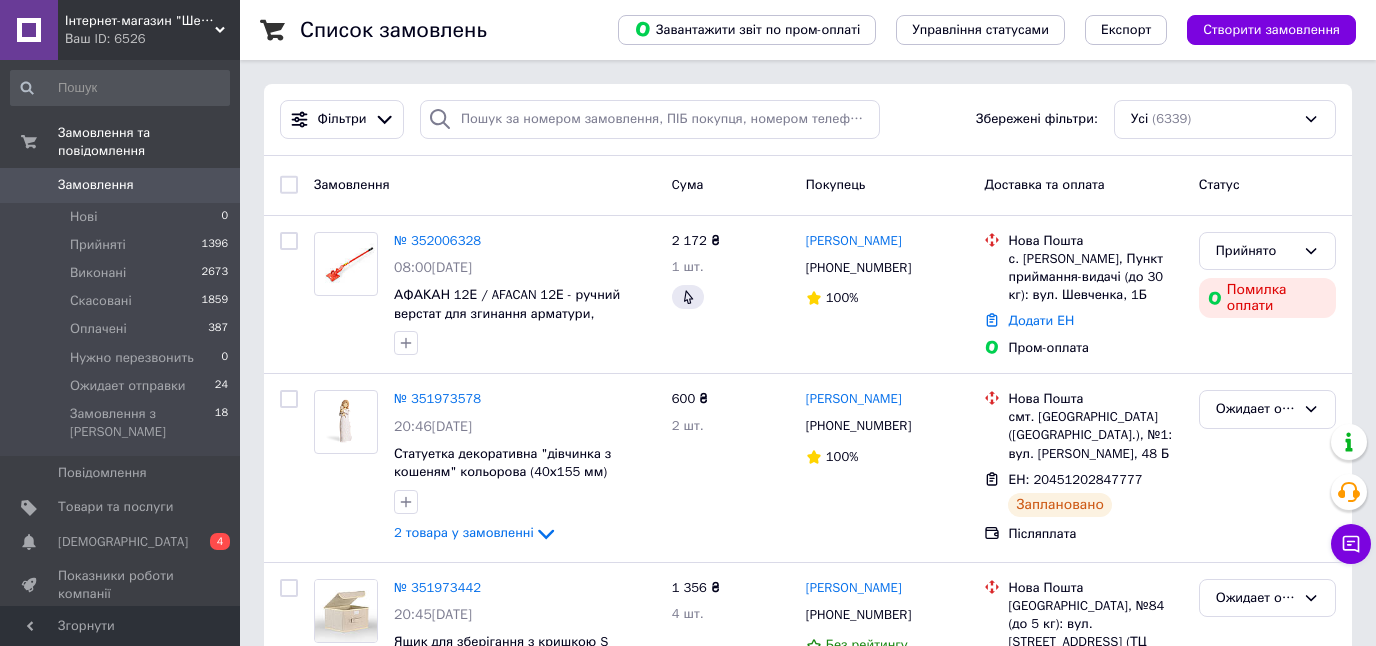 scroll, scrollTop: 0, scrollLeft: 0, axis: both 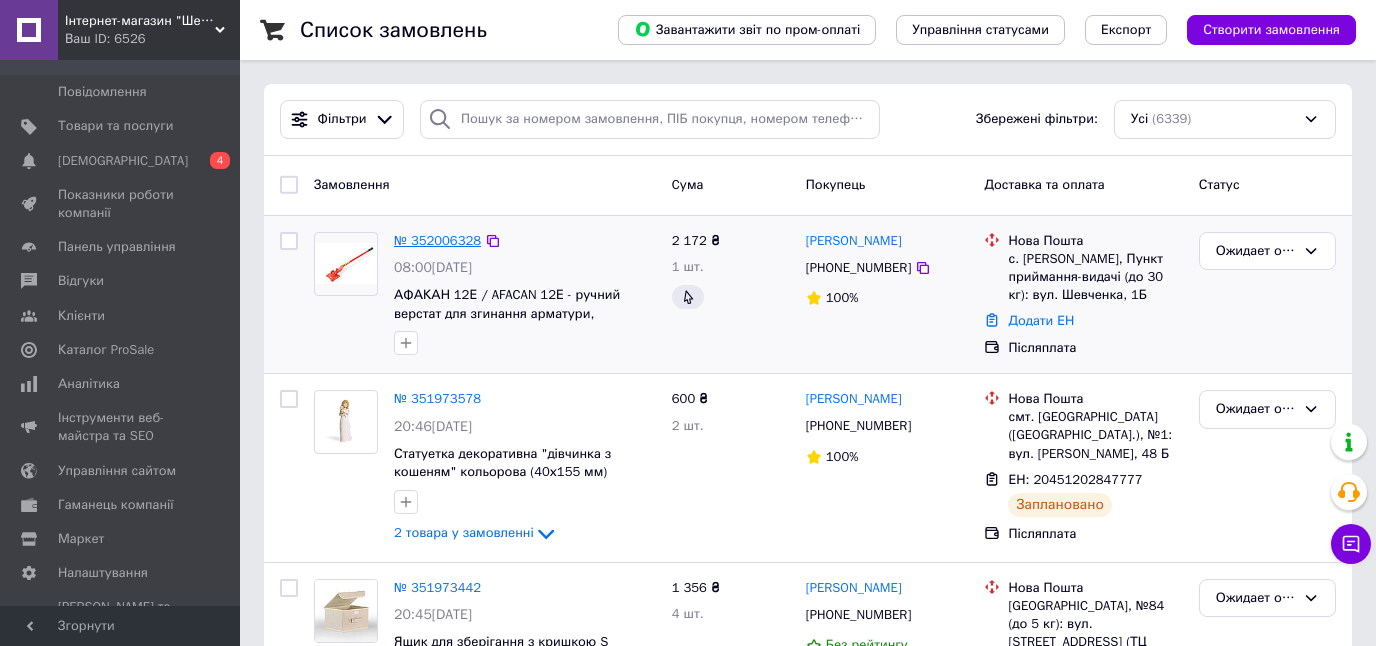 click on "№ 352006328" at bounding box center (437, 240) 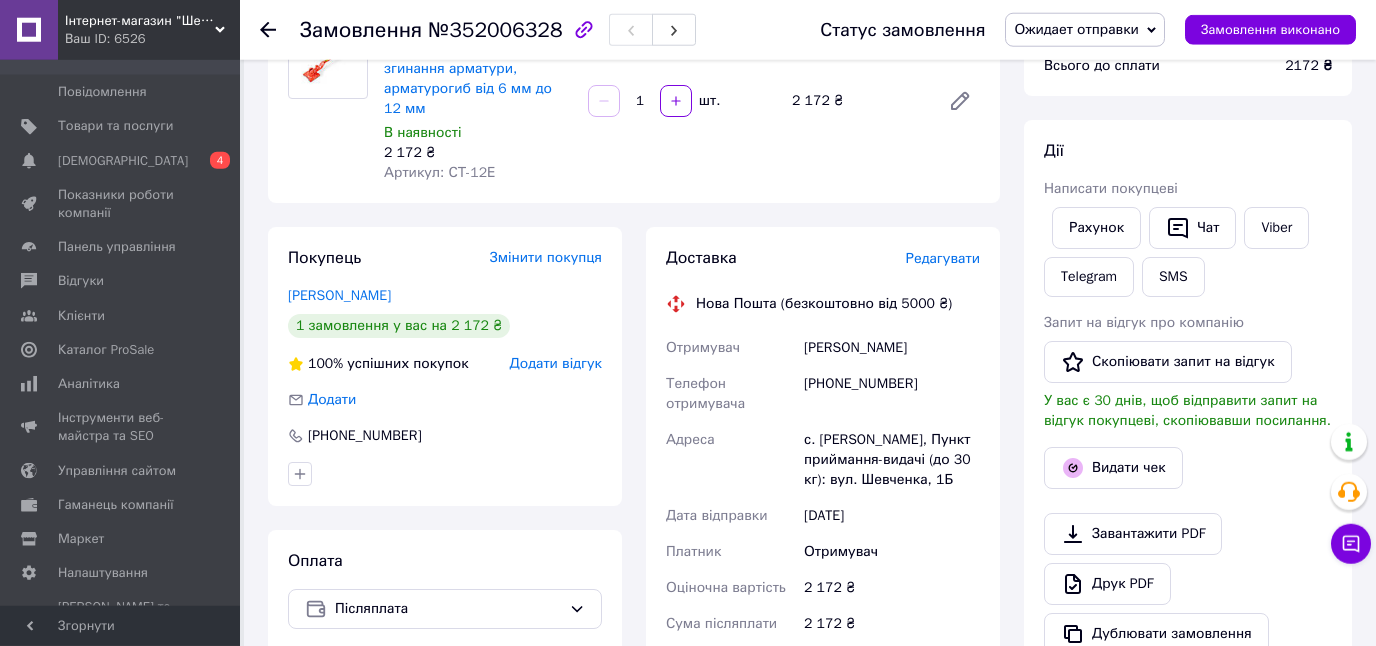 scroll, scrollTop: 143, scrollLeft: 0, axis: vertical 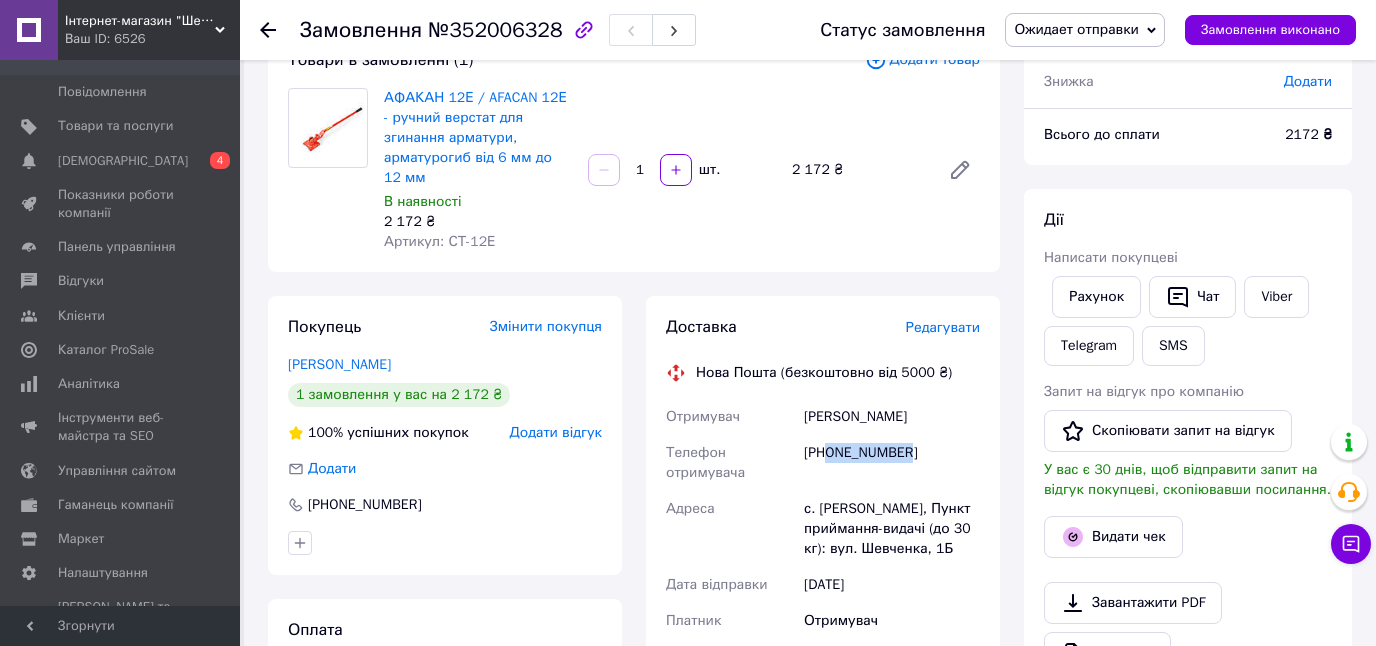 drag, startPoint x: 829, startPoint y: 439, endPoint x: 929, endPoint y: 436, distance: 100.04499 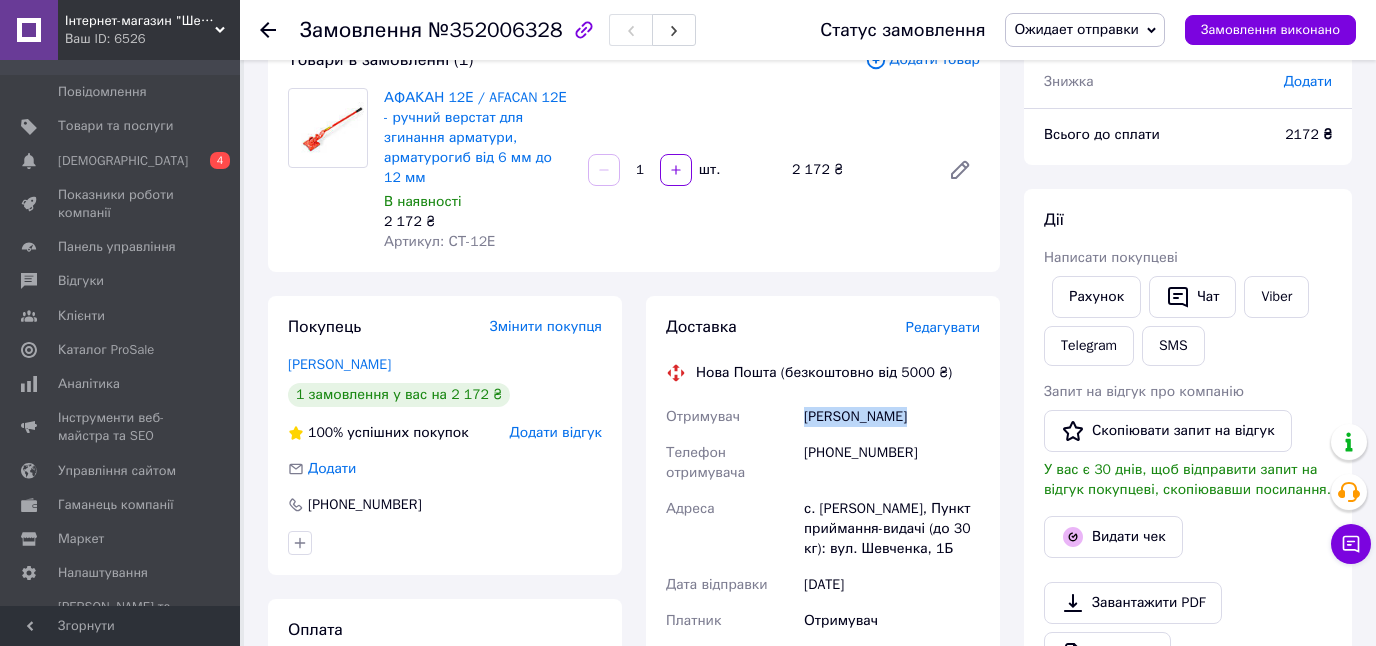 drag, startPoint x: 801, startPoint y: 398, endPoint x: 952, endPoint y: 401, distance: 151.0298 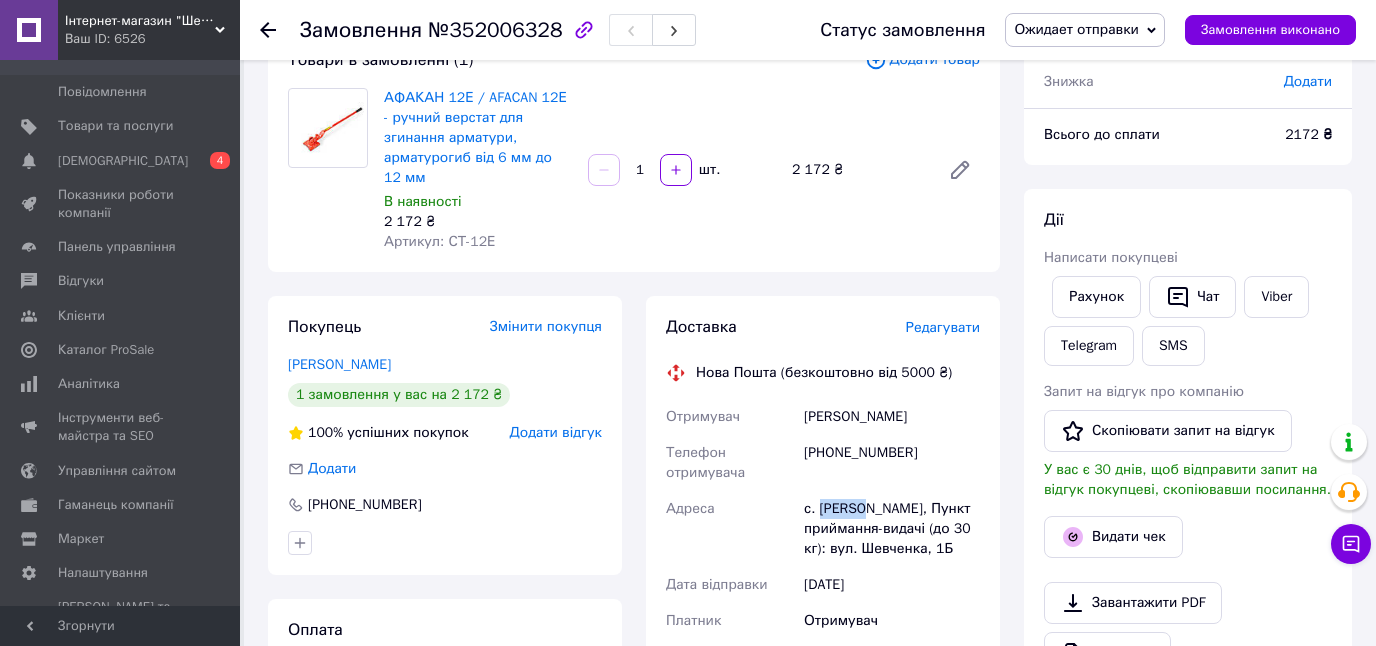 drag, startPoint x: 816, startPoint y: 495, endPoint x: 868, endPoint y: 495, distance: 52 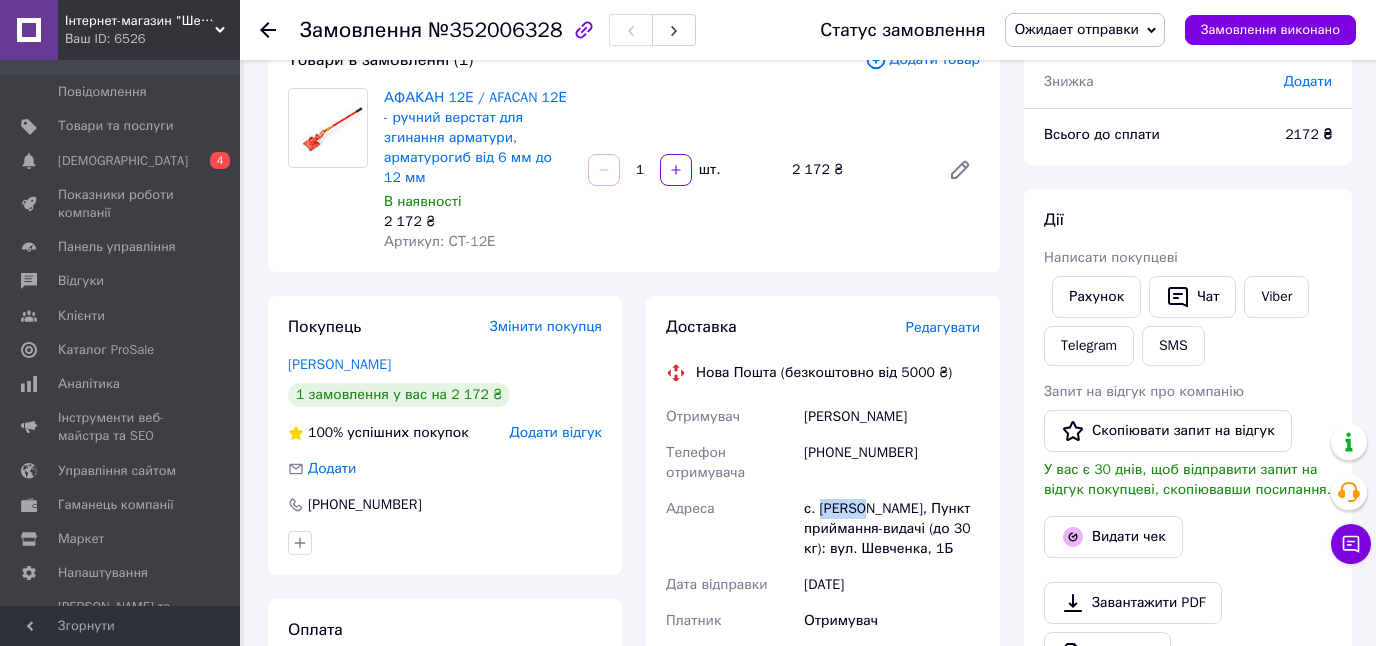 copy on "[PERSON_NAME]" 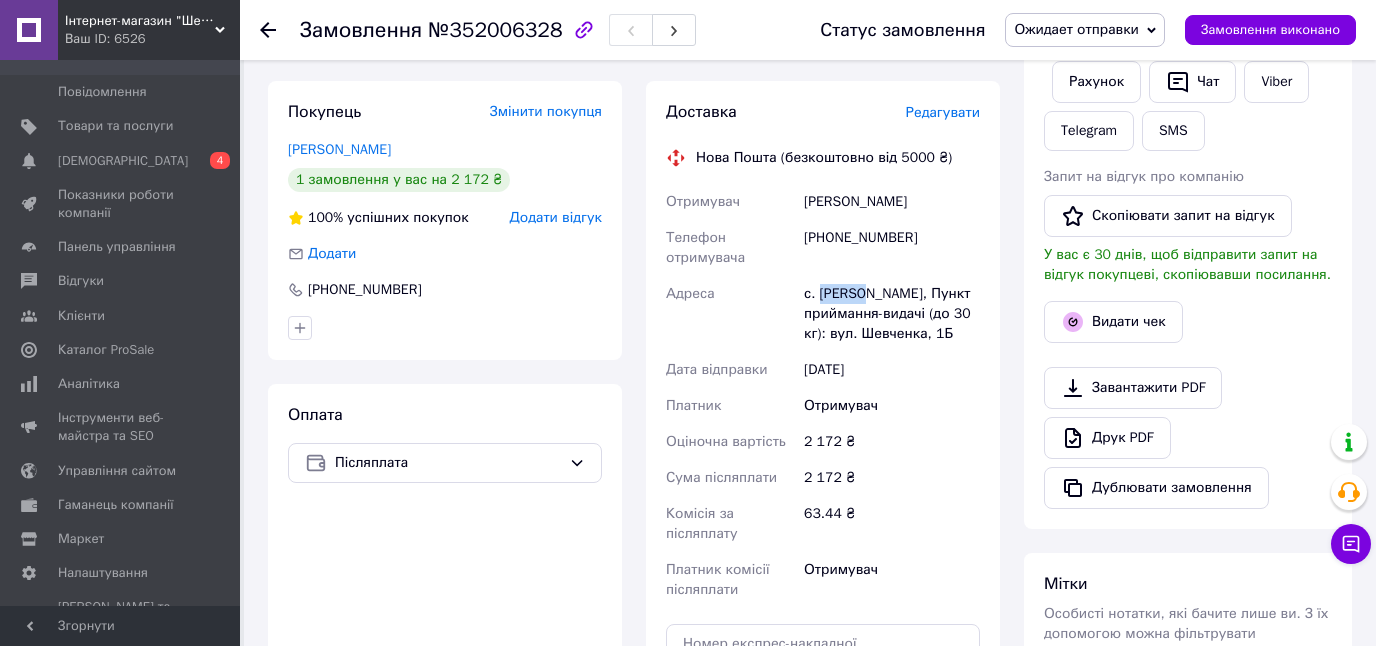 scroll, scrollTop: 573, scrollLeft: 0, axis: vertical 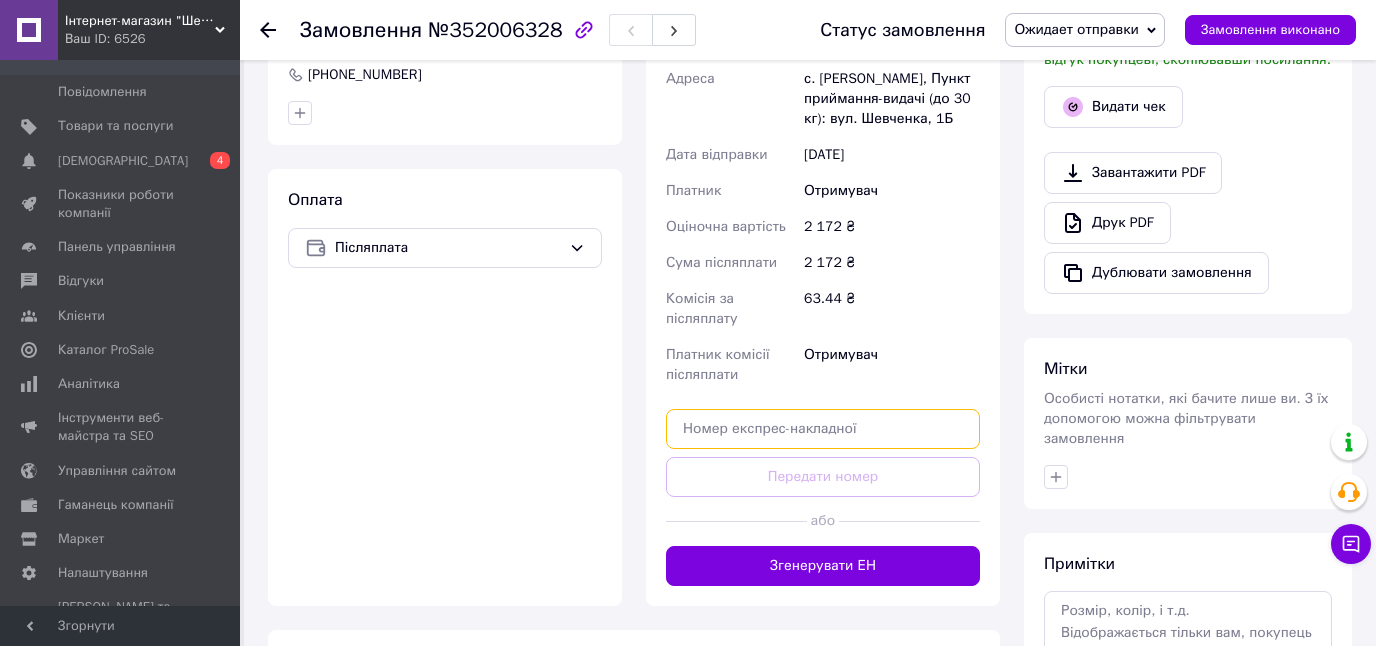 click at bounding box center (823, 429) 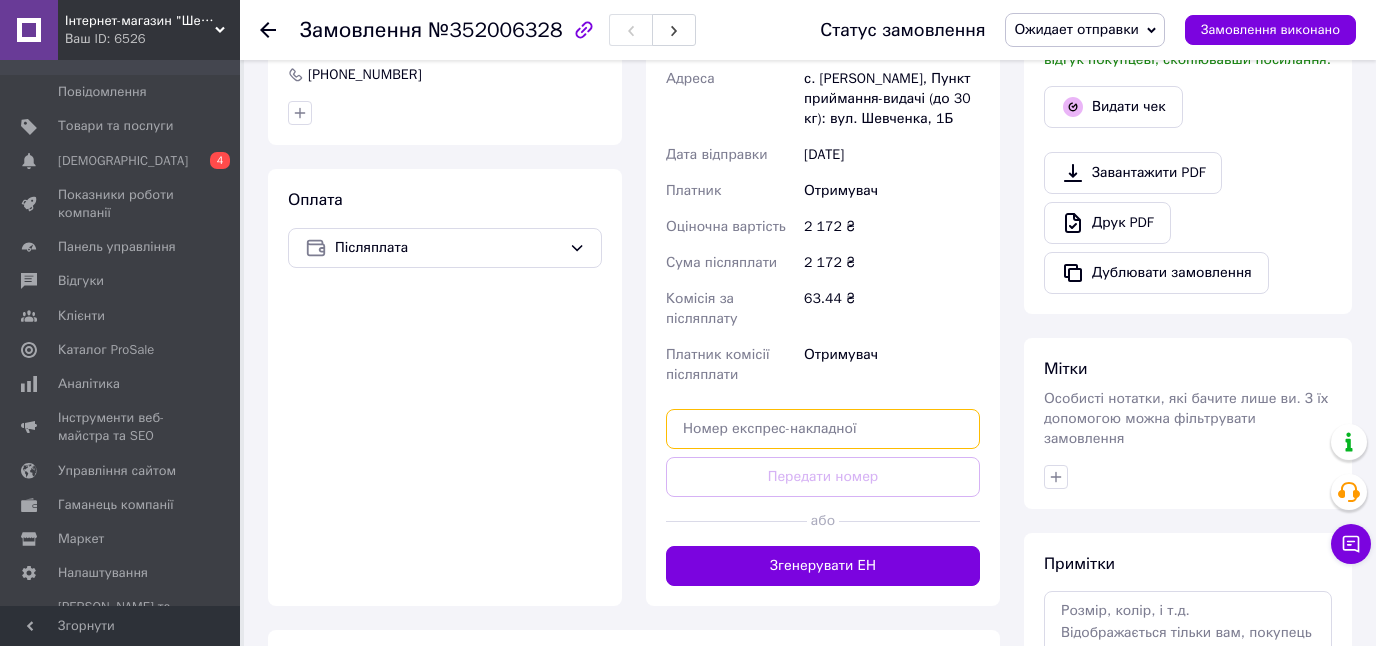 paste on "20451202952683" 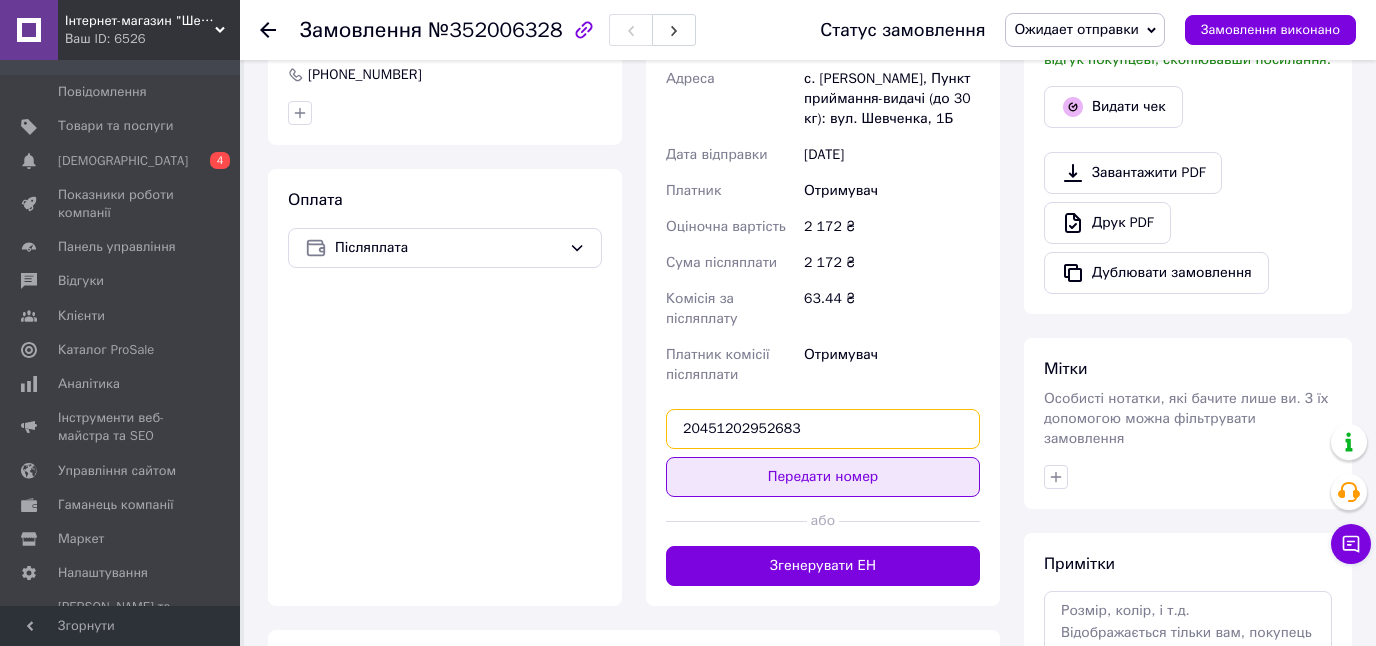 type on "20451202952683" 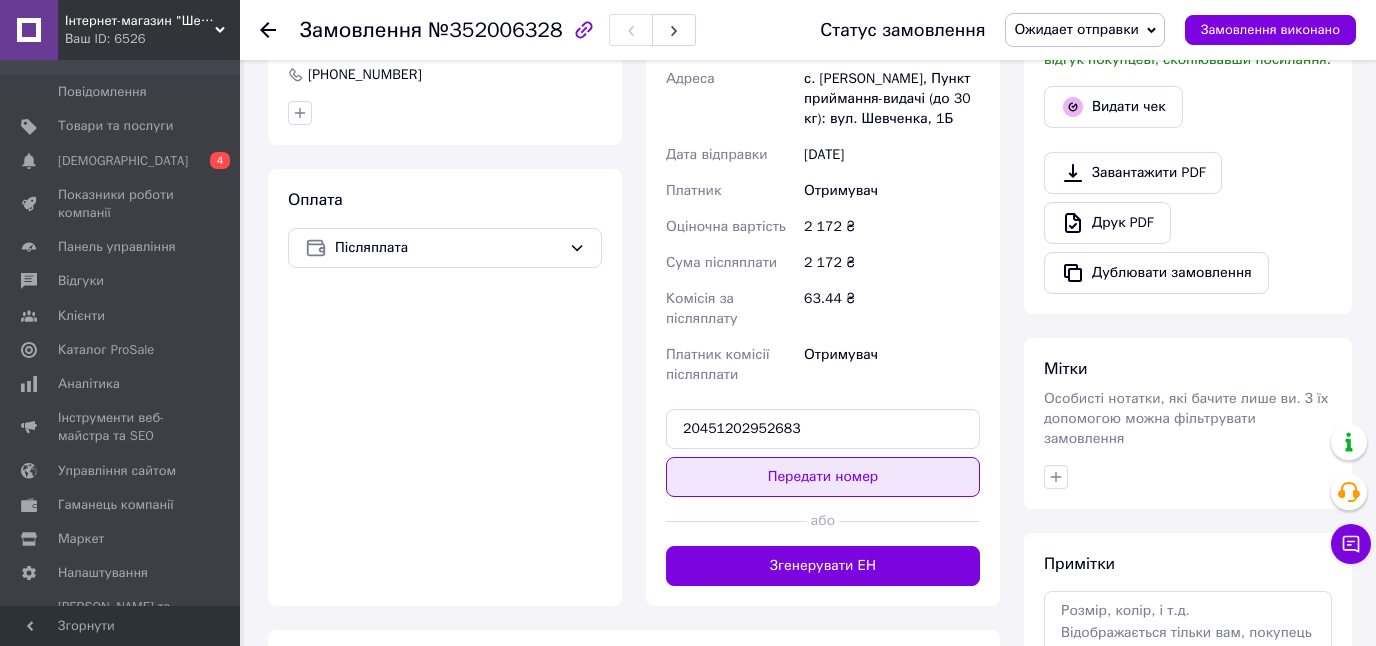 click on "Передати номер" at bounding box center [823, 477] 